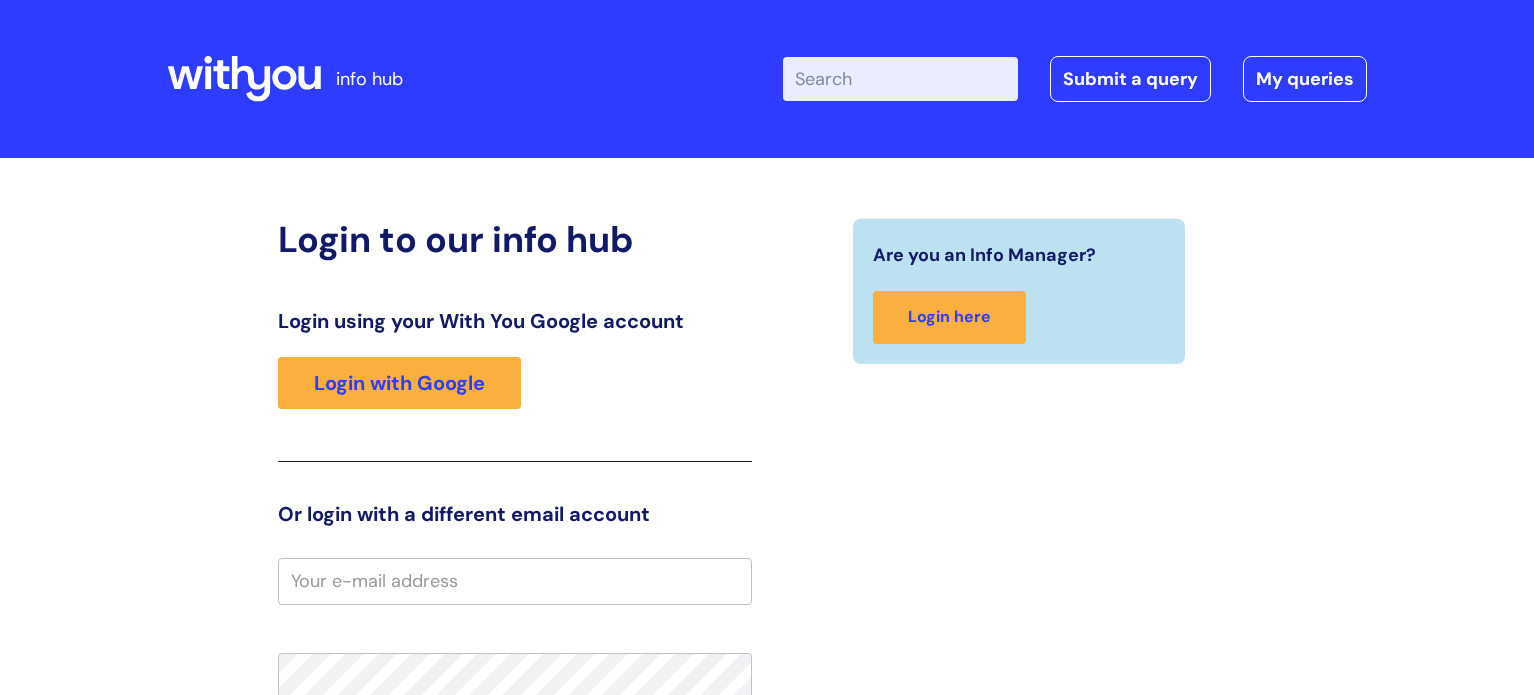 scroll, scrollTop: 0, scrollLeft: 0, axis: both 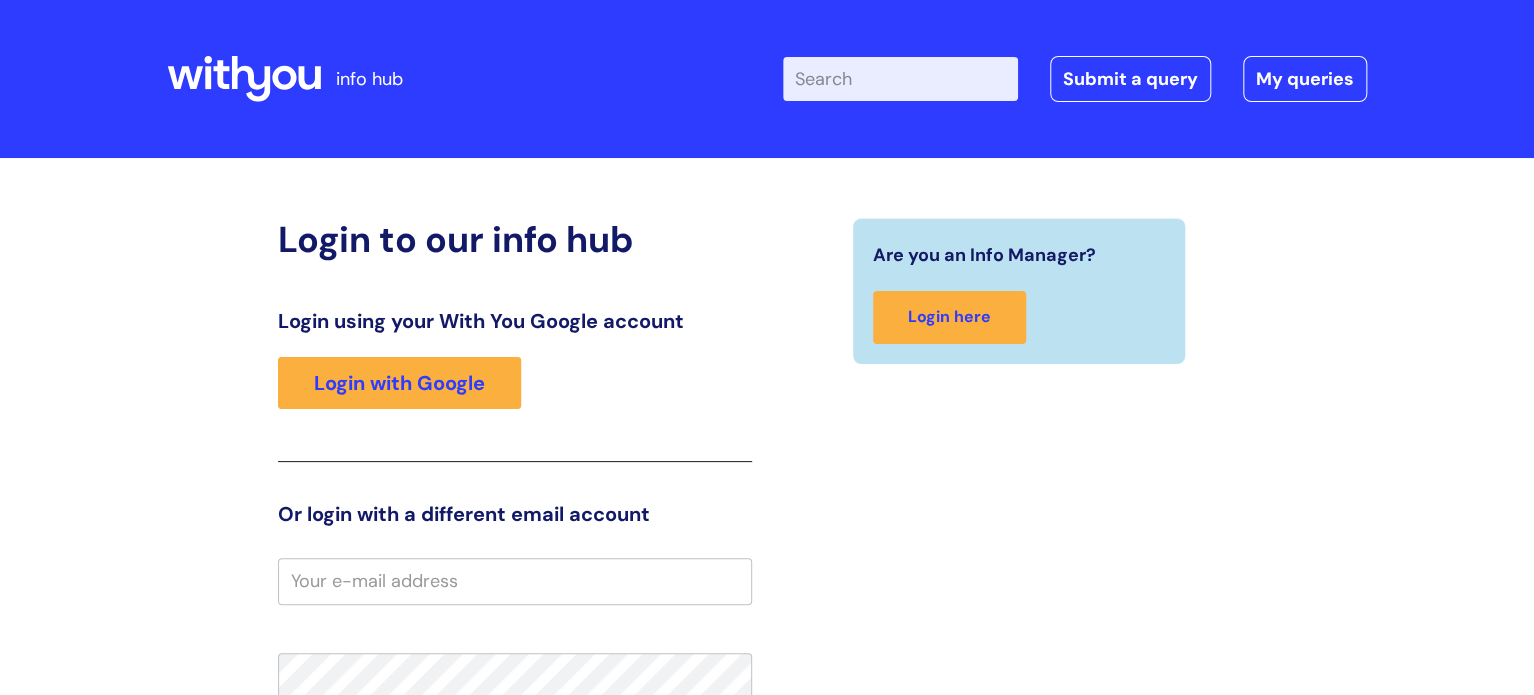 click at bounding box center (244, 79) 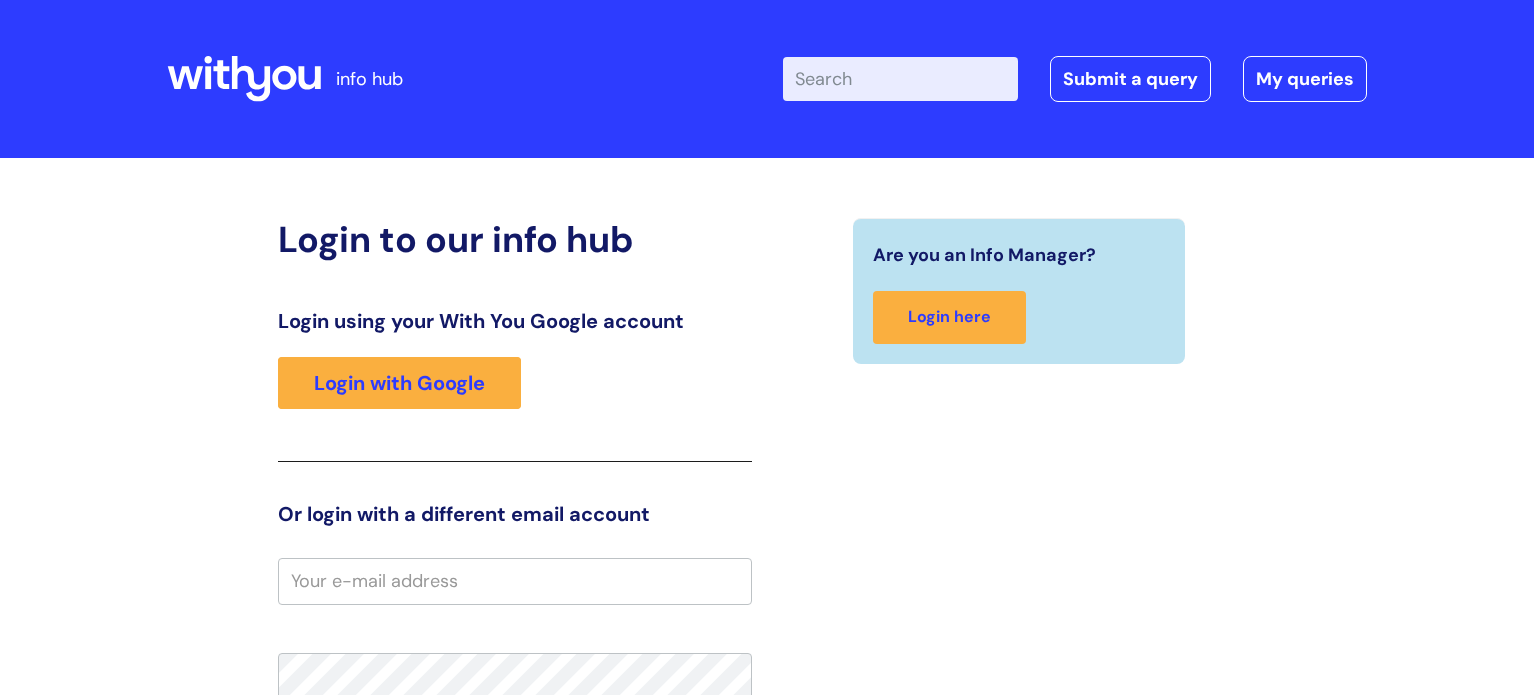 scroll, scrollTop: 0, scrollLeft: 0, axis: both 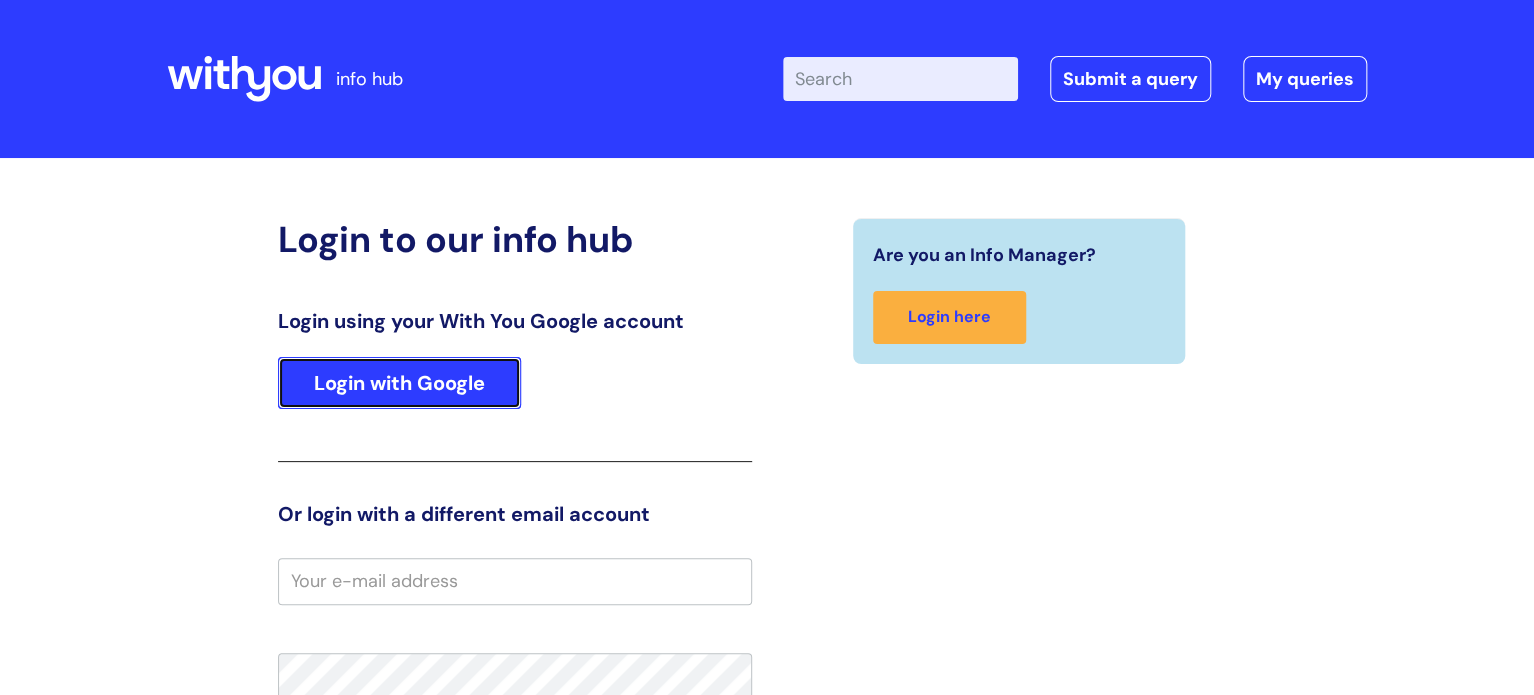 click on "Login with Google" at bounding box center (399, 383) 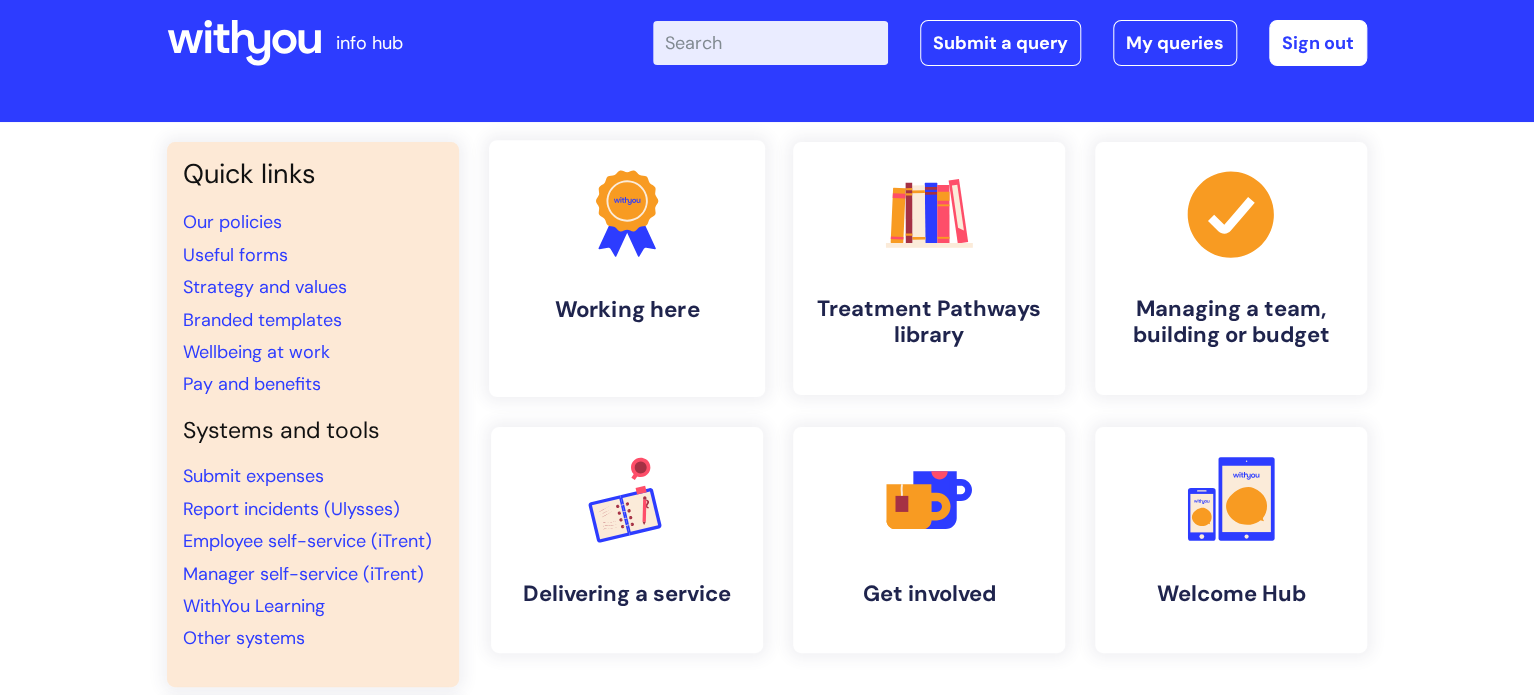 scroll, scrollTop: 35, scrollLeft: 0, axis: vertical 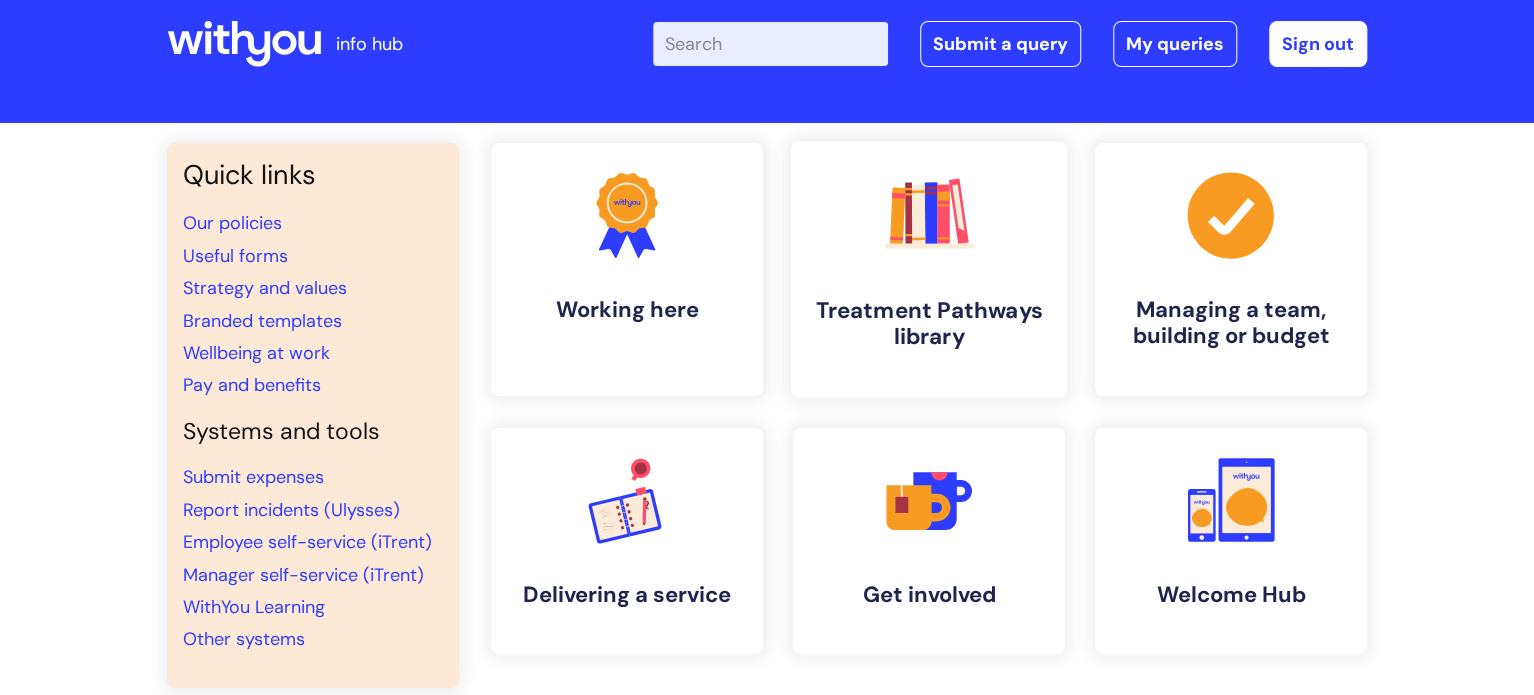 click on ".cls-1{fill:#f89b22;}.cls-1,.cls-2,.cls-3,.cls-4,.cls-5,.cls-6,.cls-7{stroke-width:0px;}.cls-2{fill:#2d3cff;}.cls-3{fill:#3b2060;}.cls-4{fill:#5763ff;}.cls-5{fill:#a53144;}.cls-6{fill:#fe4e69;}.cls-7{fill:#028177;}" at bounding box center [928, 214] 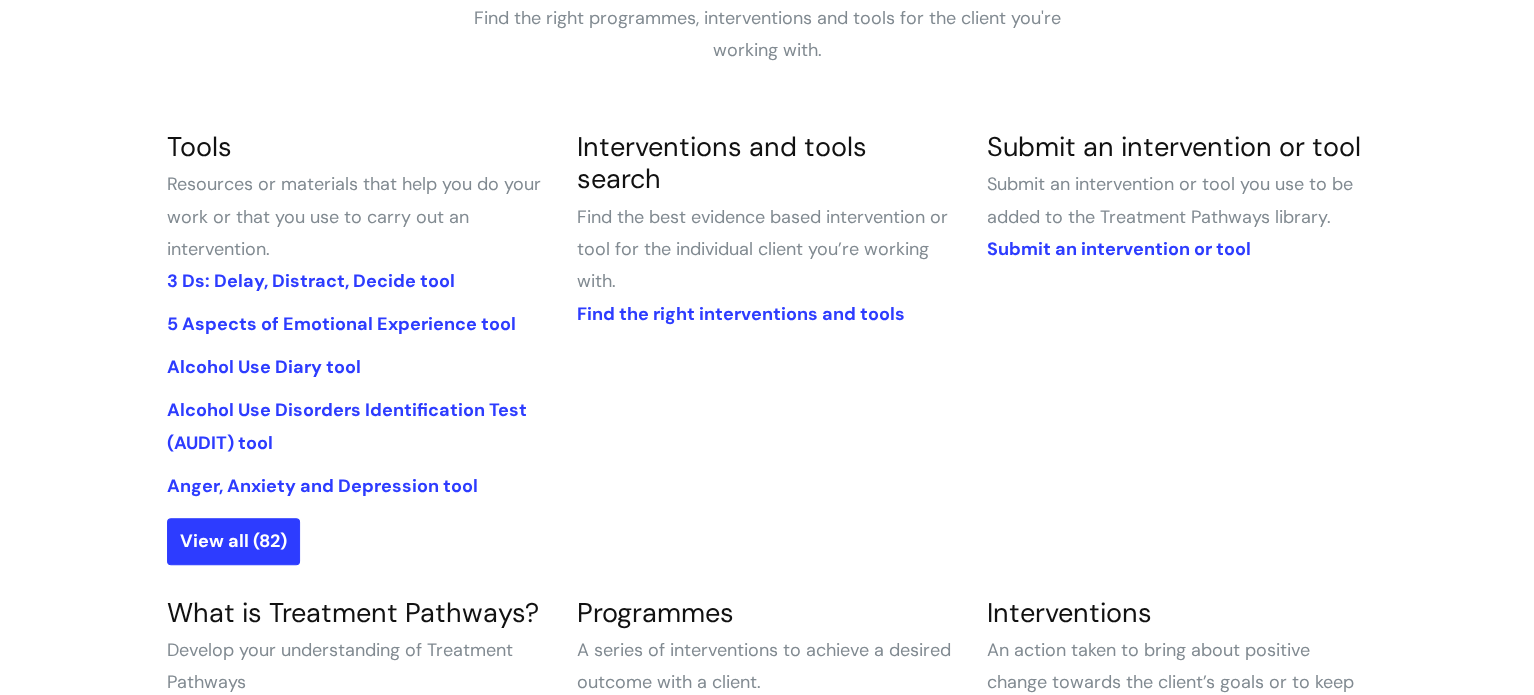 scroll, scrollTop: 404, scrollLeft: 0, axis: vertical 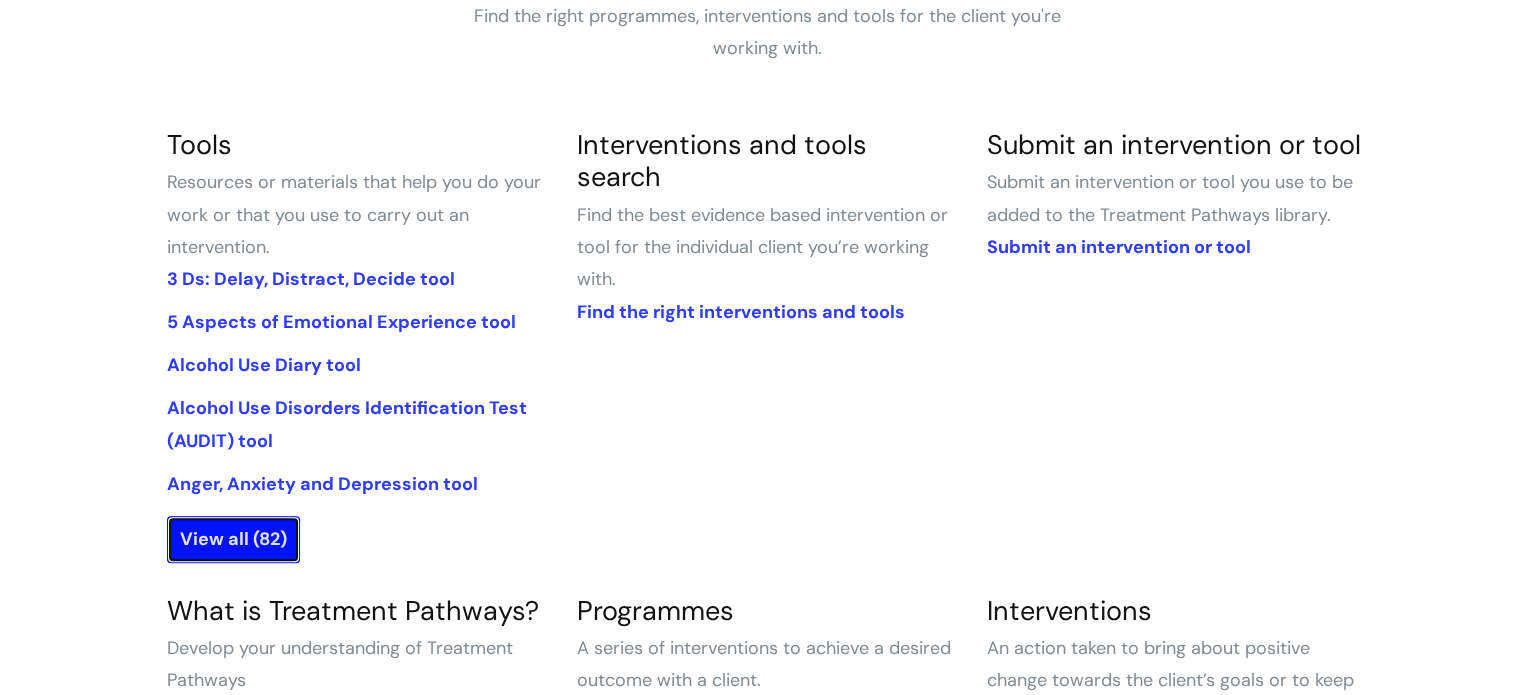 click on "View all (82)" at bounding box center (233, 539) 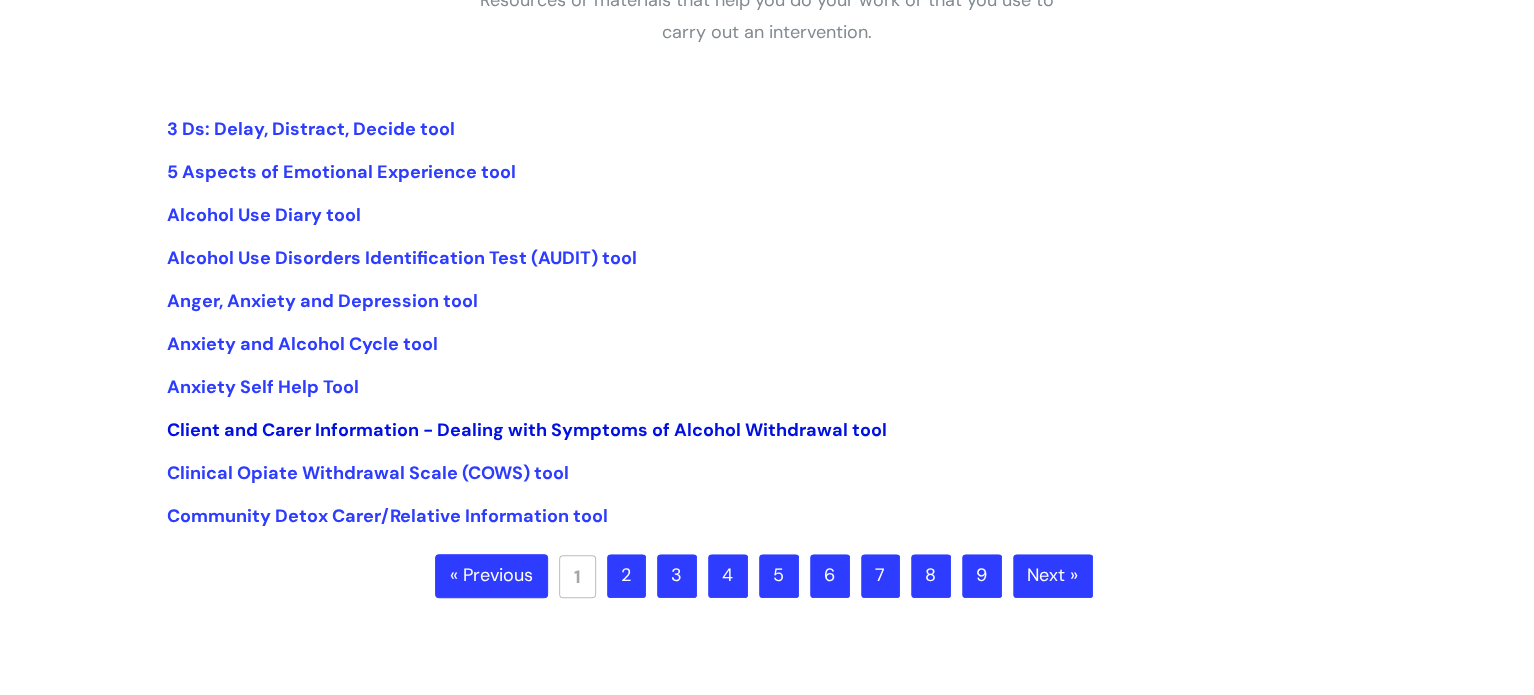 scroll, scrollTop: 411, scrollLeft: 0, axis: vertical 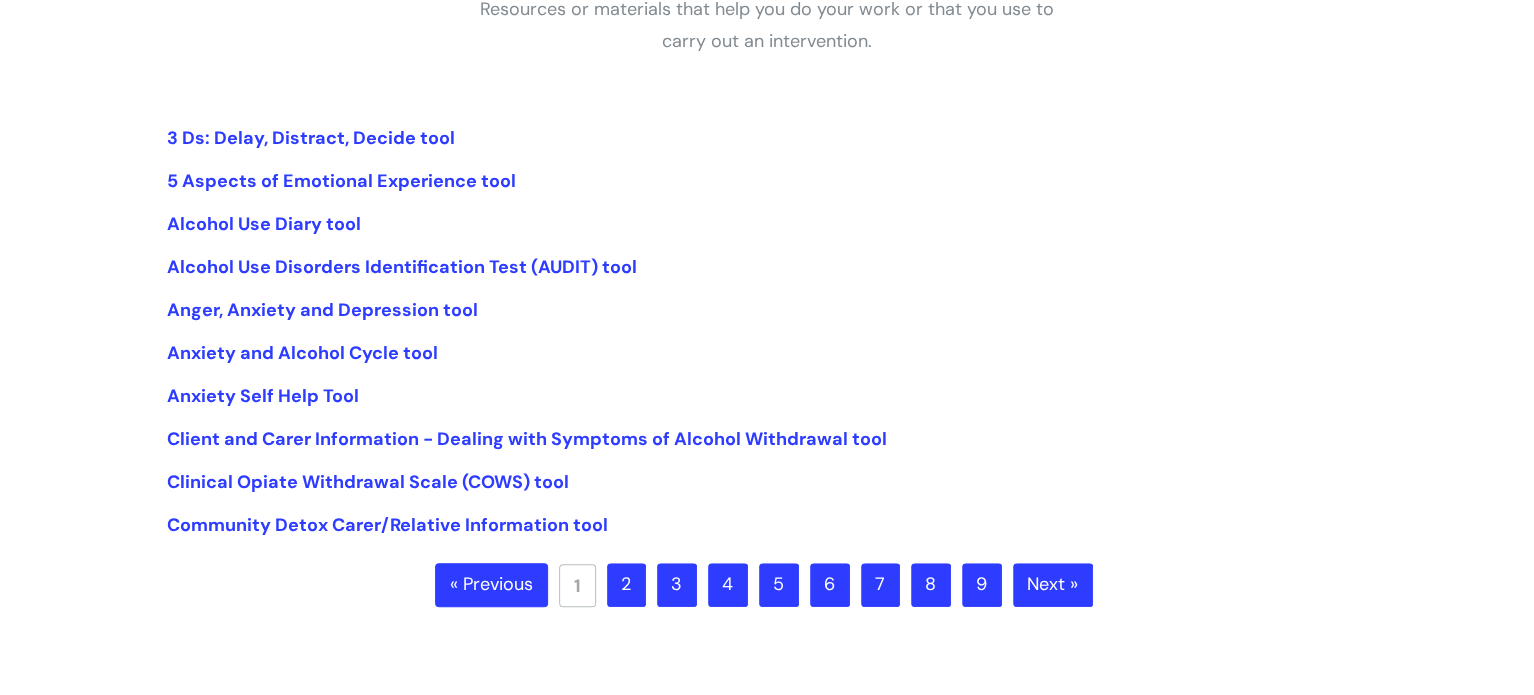 click on "2" at bounding box center (626, 585) 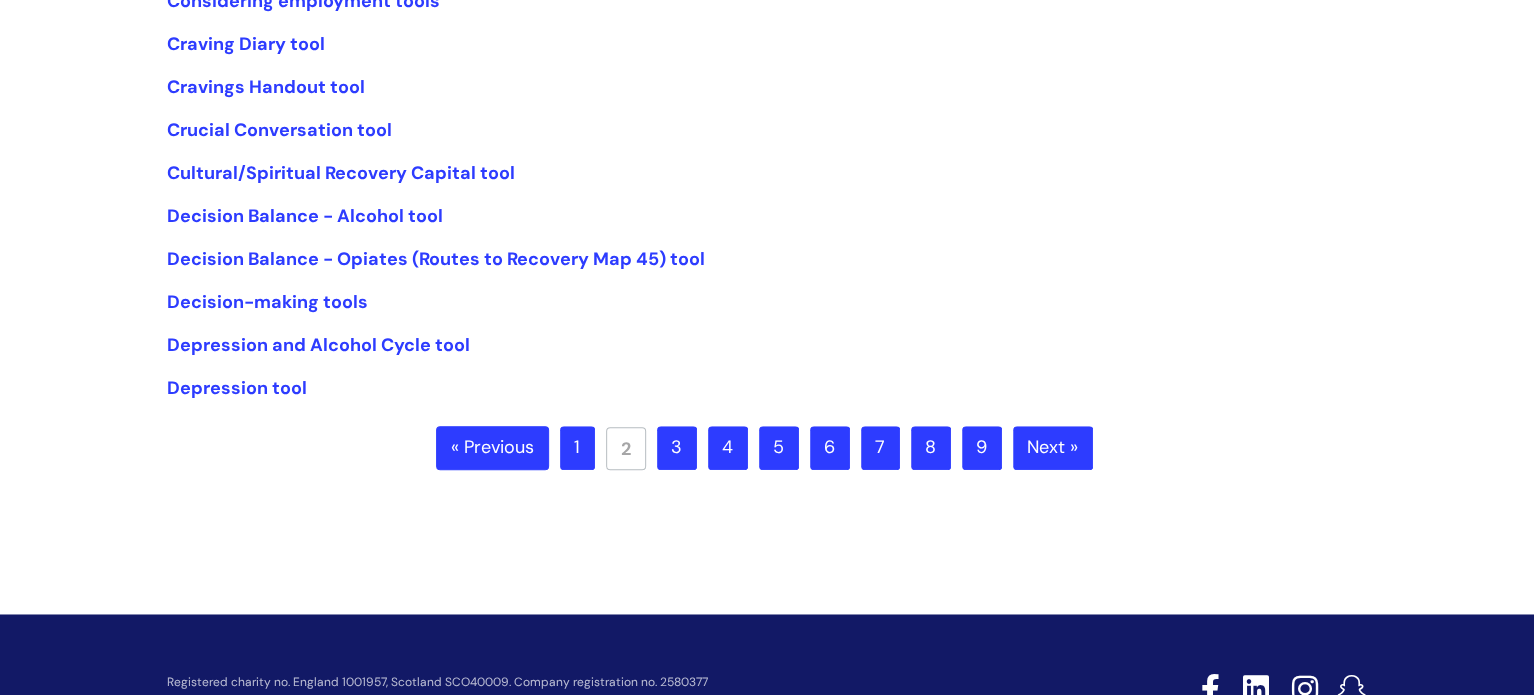 scroll, scrollTop: 532, scrollLeft: 0, axis: vertical 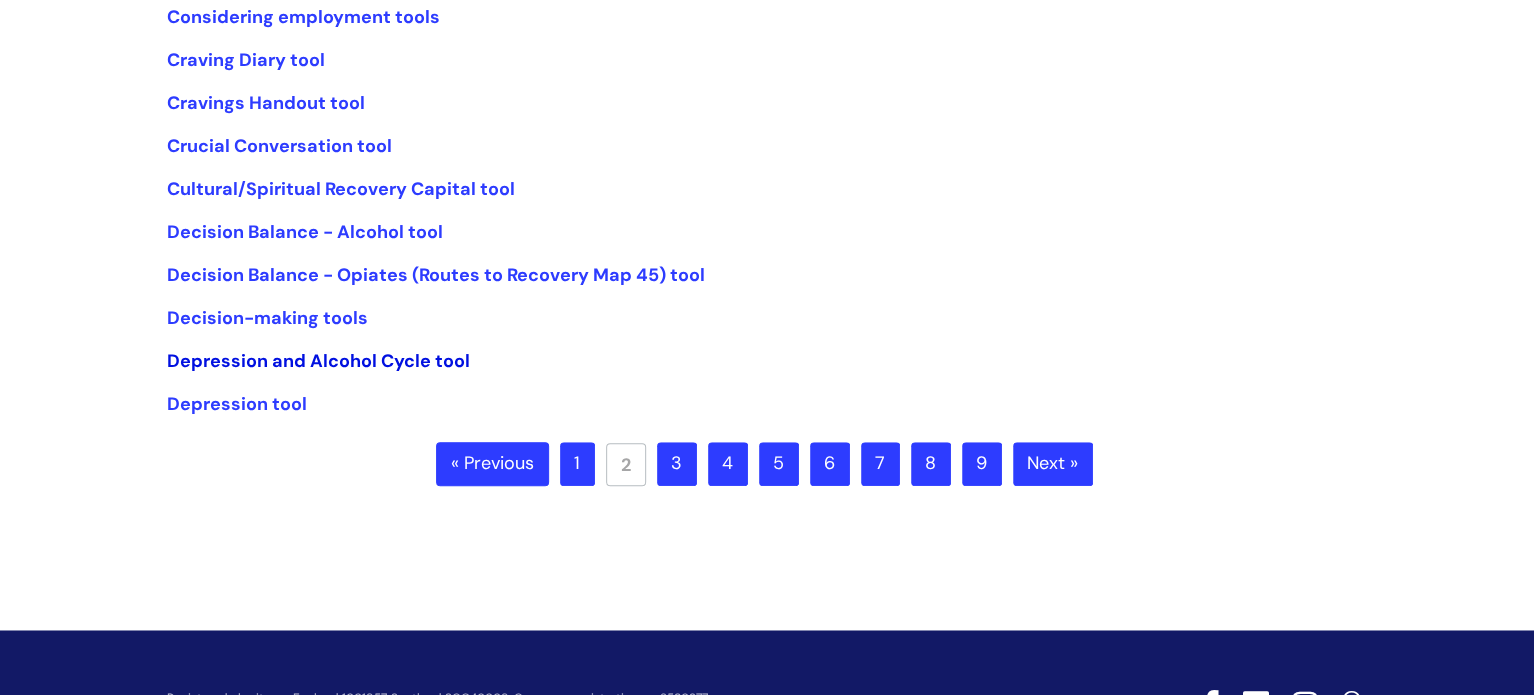 click on "Depression and Alcohol Cycle tool" at bounding box center [318, 361] 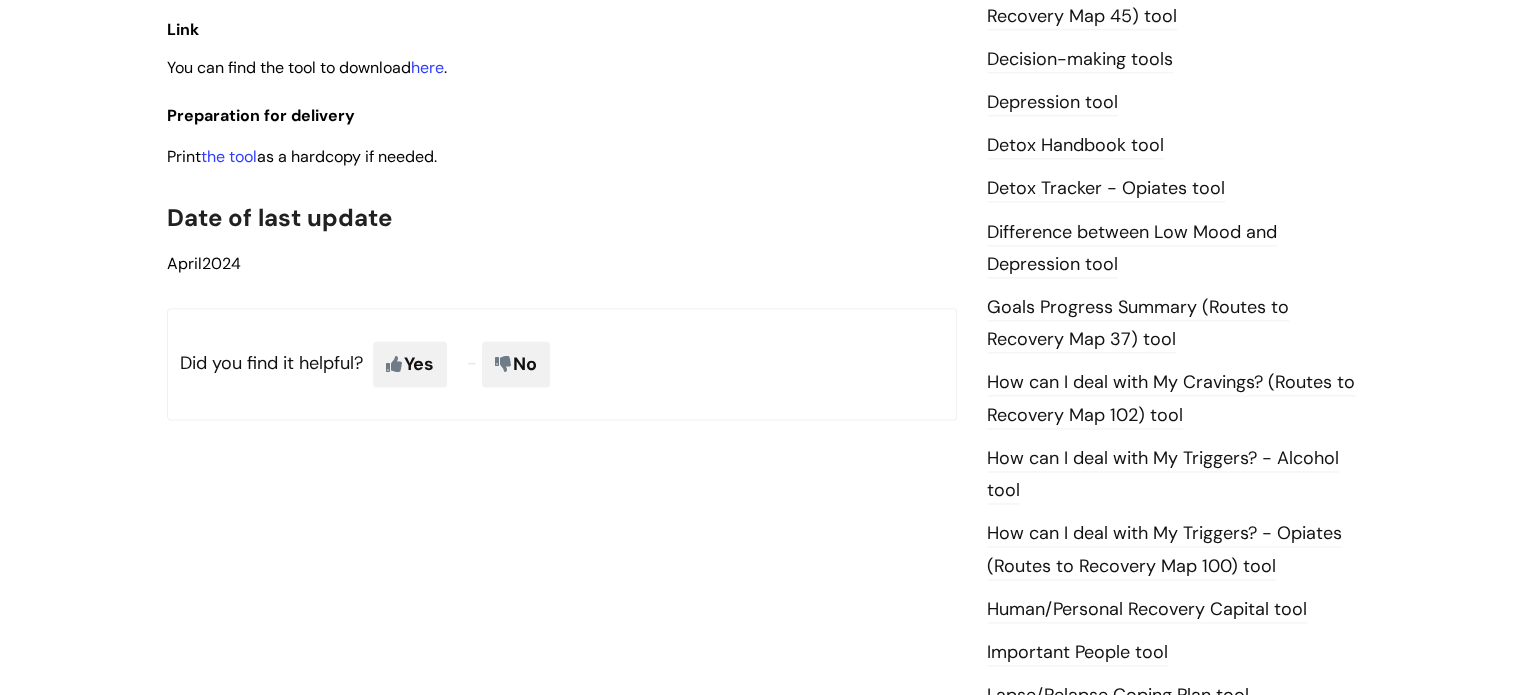 scroll, scrollTop: 767, scrollLeft: 0, axis: vertical 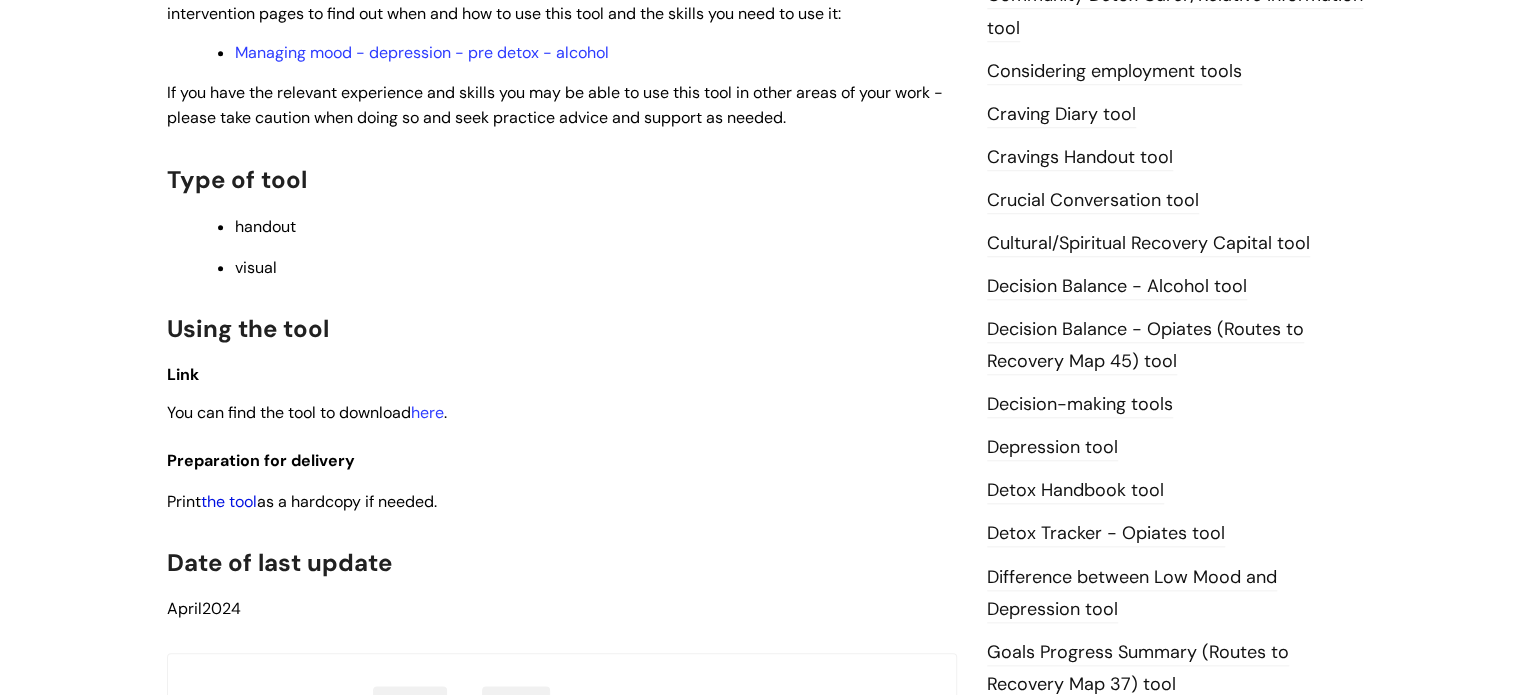 click on "the tool" at bounding box center [427, 412] 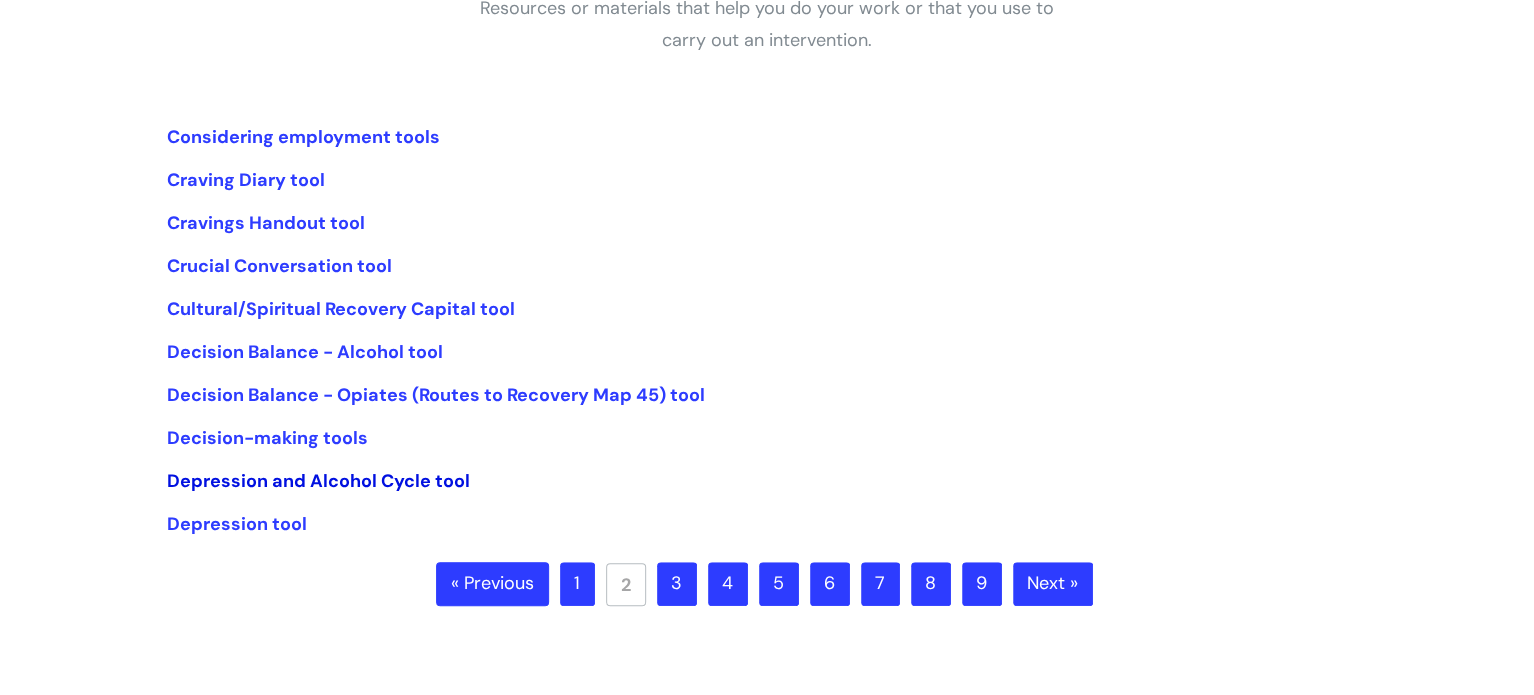 scroll, scrollTop: 416, scrollLeft: 0, axis: vertical 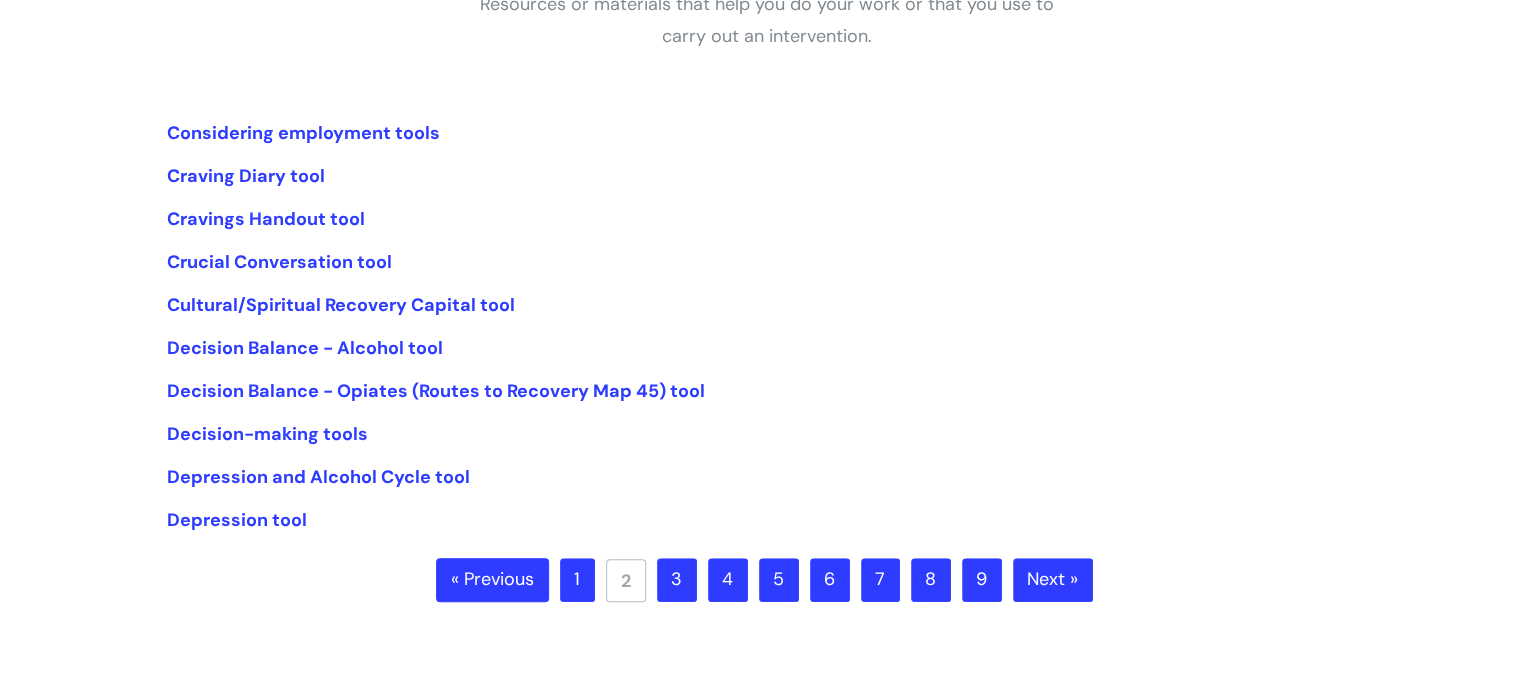 click on "1" at bounding box center (492, 580) 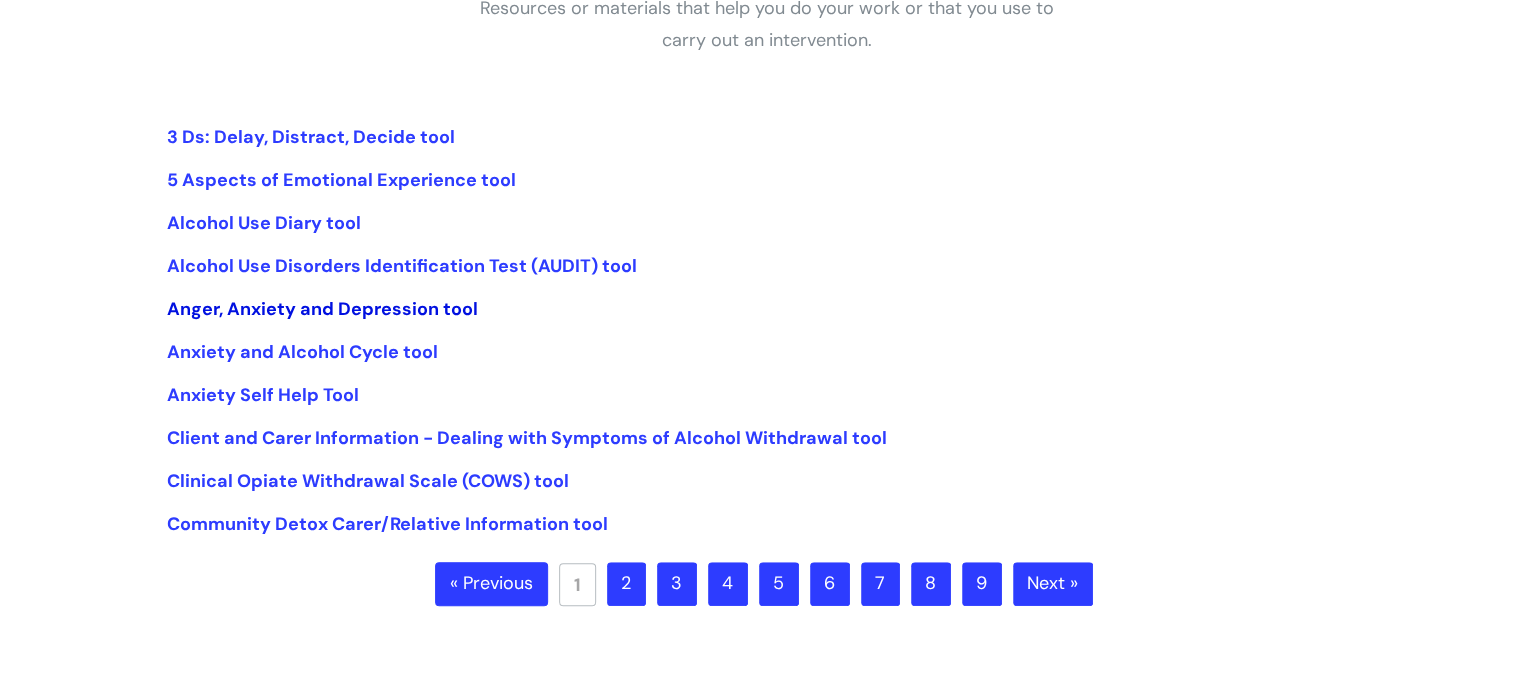 scroll, scrollTop: 404, scrollLeft: 0, axis: vertical 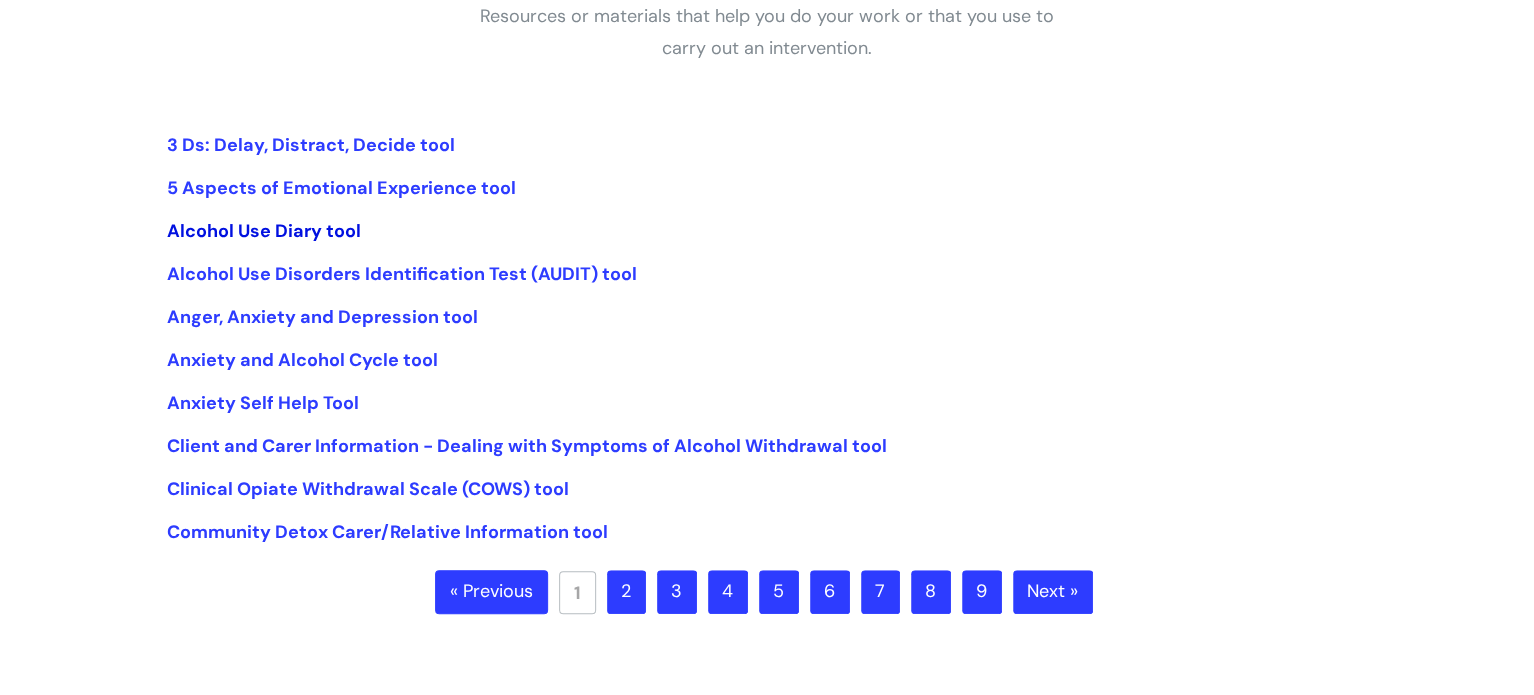 click on "Alcohol Use Diary tool" at bounding box center (264, 231) 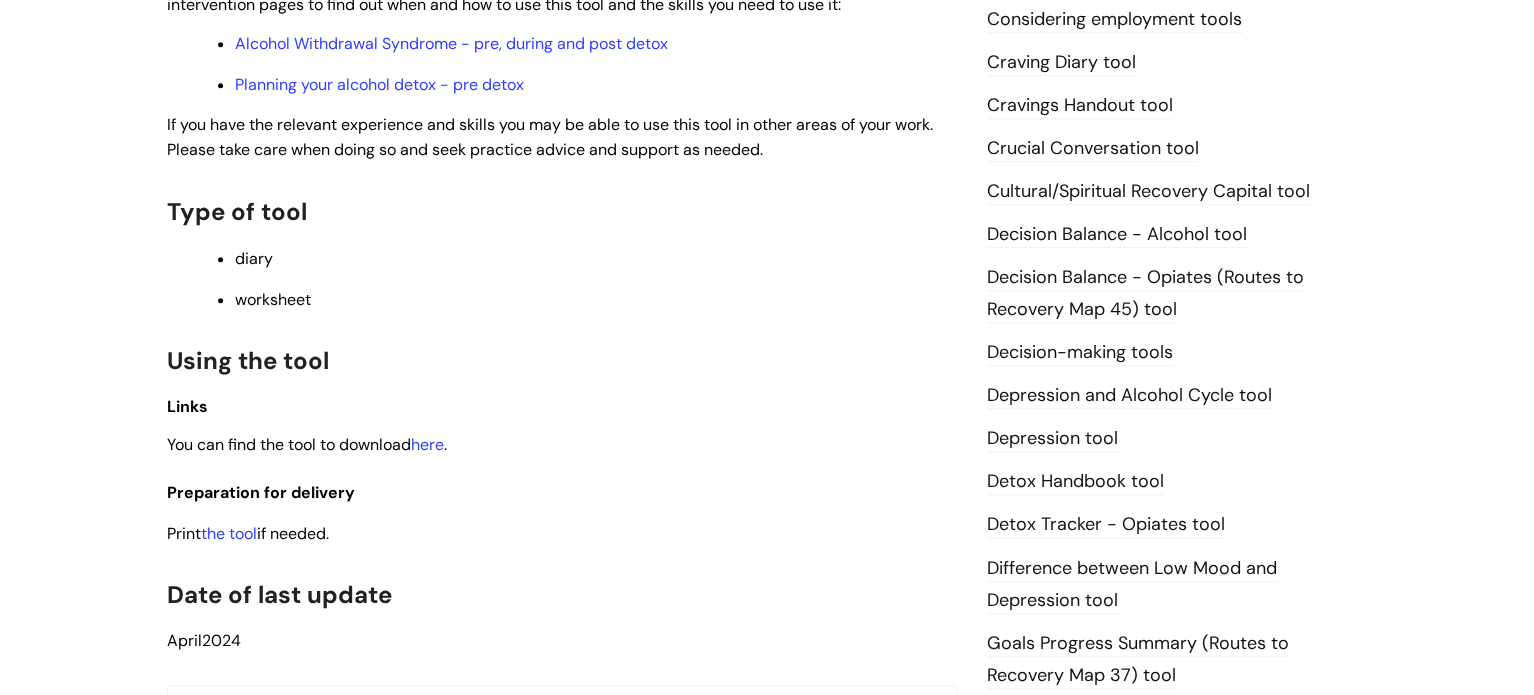 scroll, scrollTop: 780, scrollLeft: 0, axis: vertical 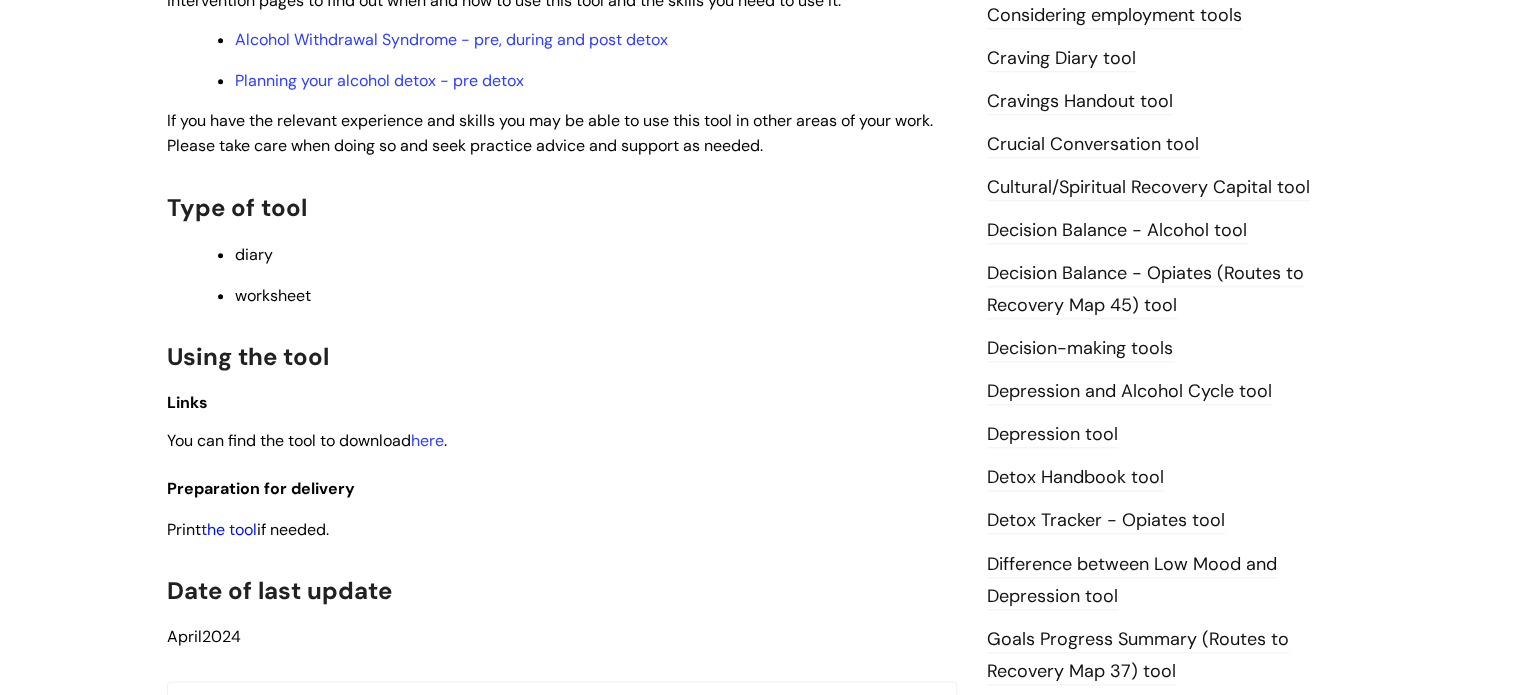 click on "the tool" at bounding box center (427, 440) 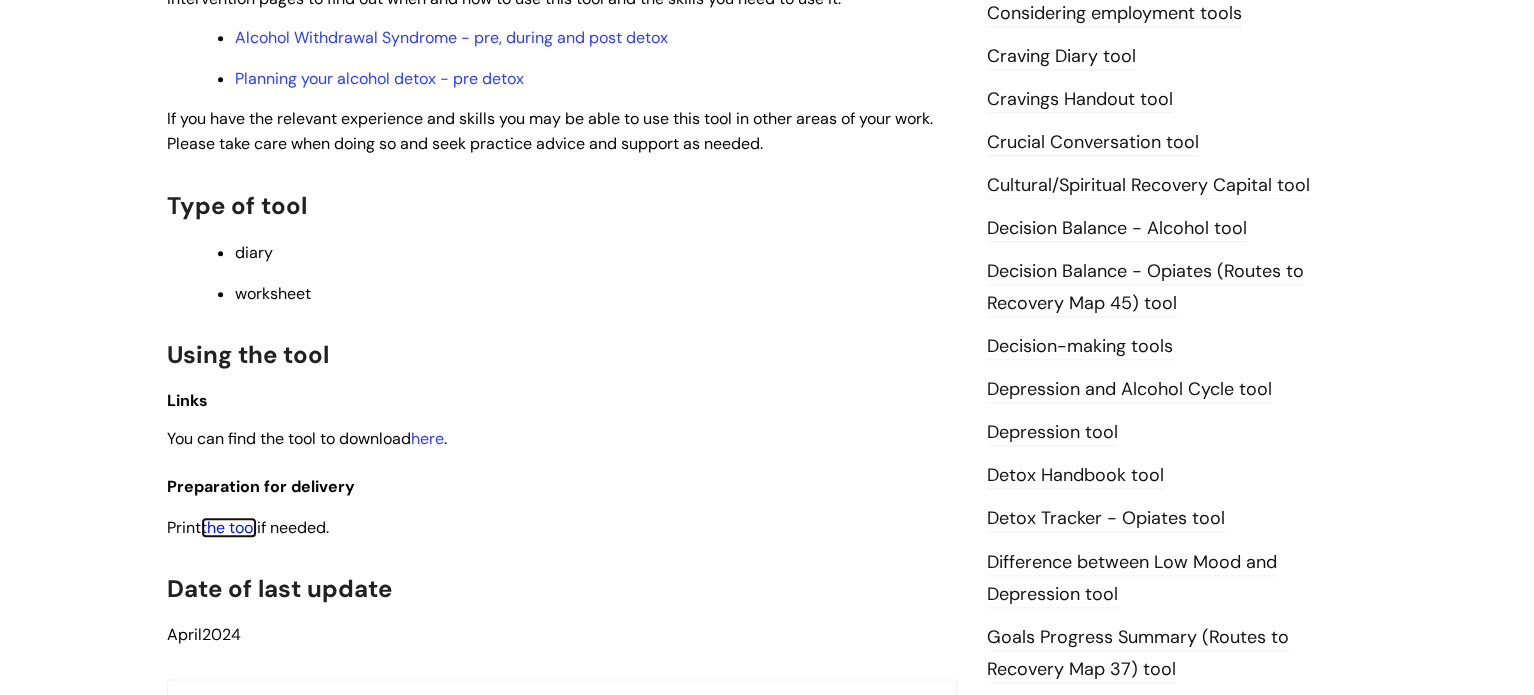 scroll, scrollTop: 1236, scrollLeft: 0, axis: vertical 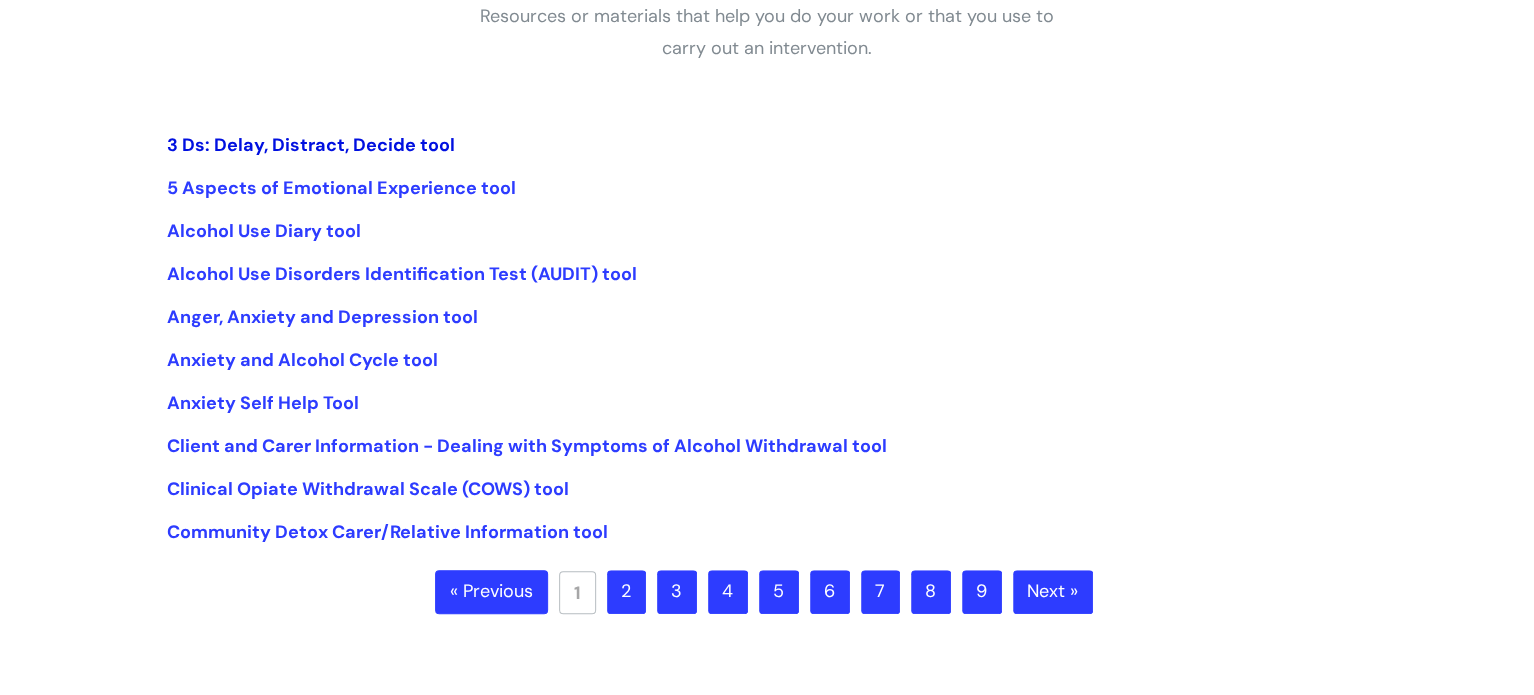 click on "3 Ds: Delay, Distract, Decide tool" at bounding box center (311, 145) 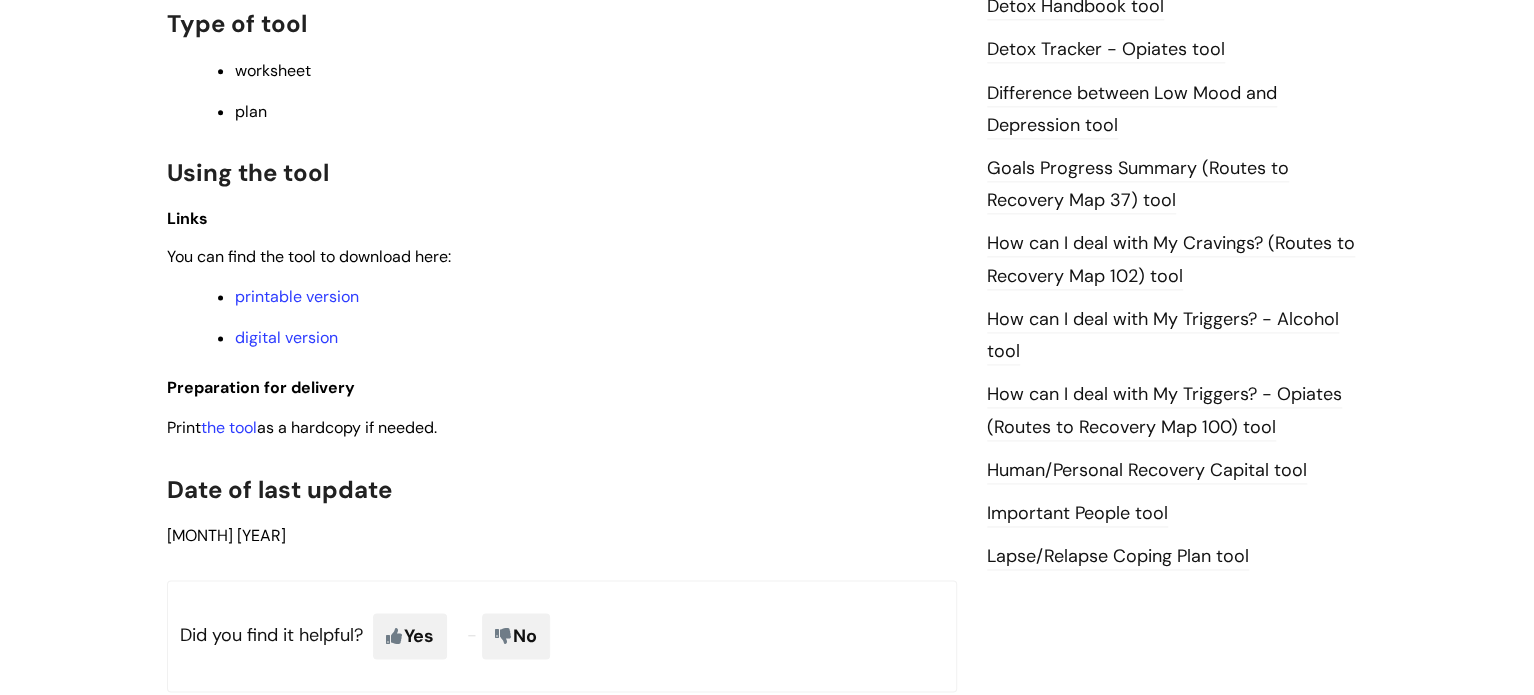 scroll, scrollTop: 1252, scrollLeft: 0, axis: vertical 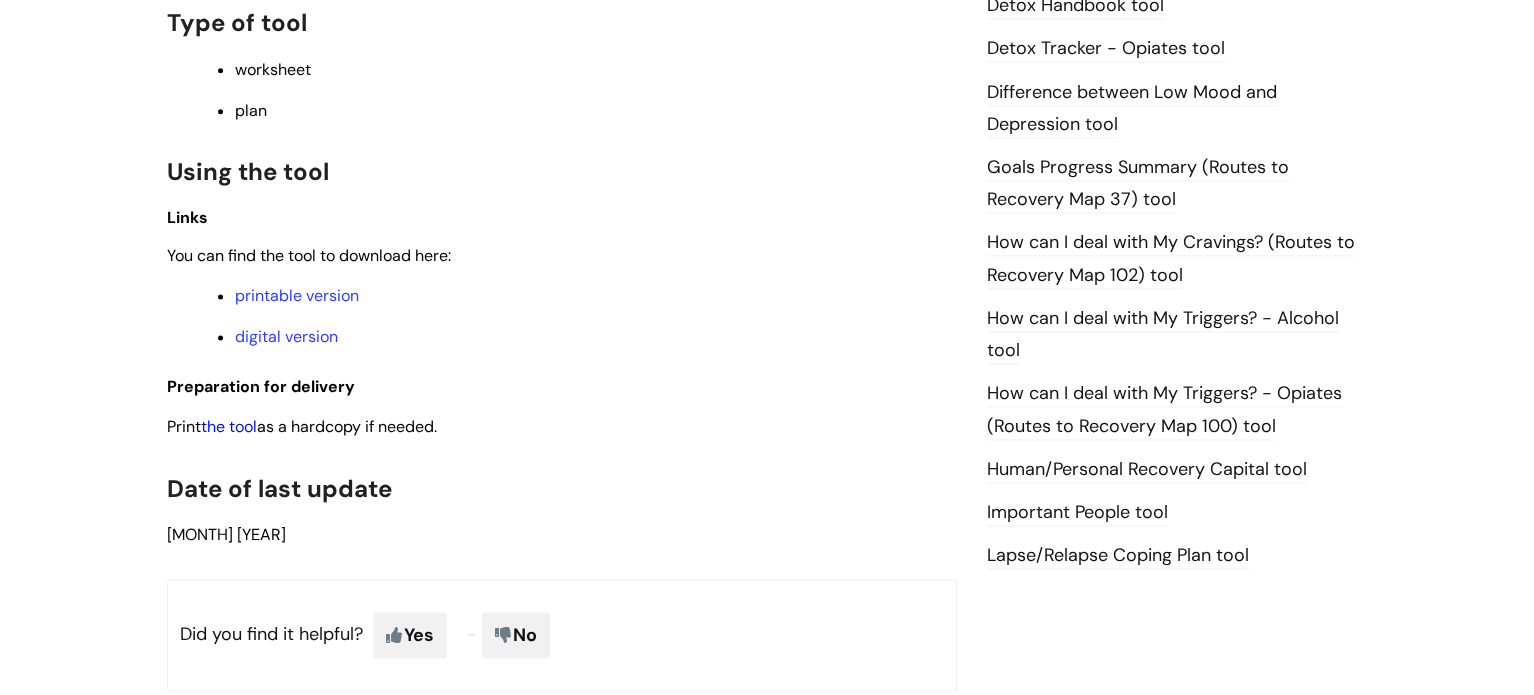 click on "the tool" at bounding box center (229, 426) 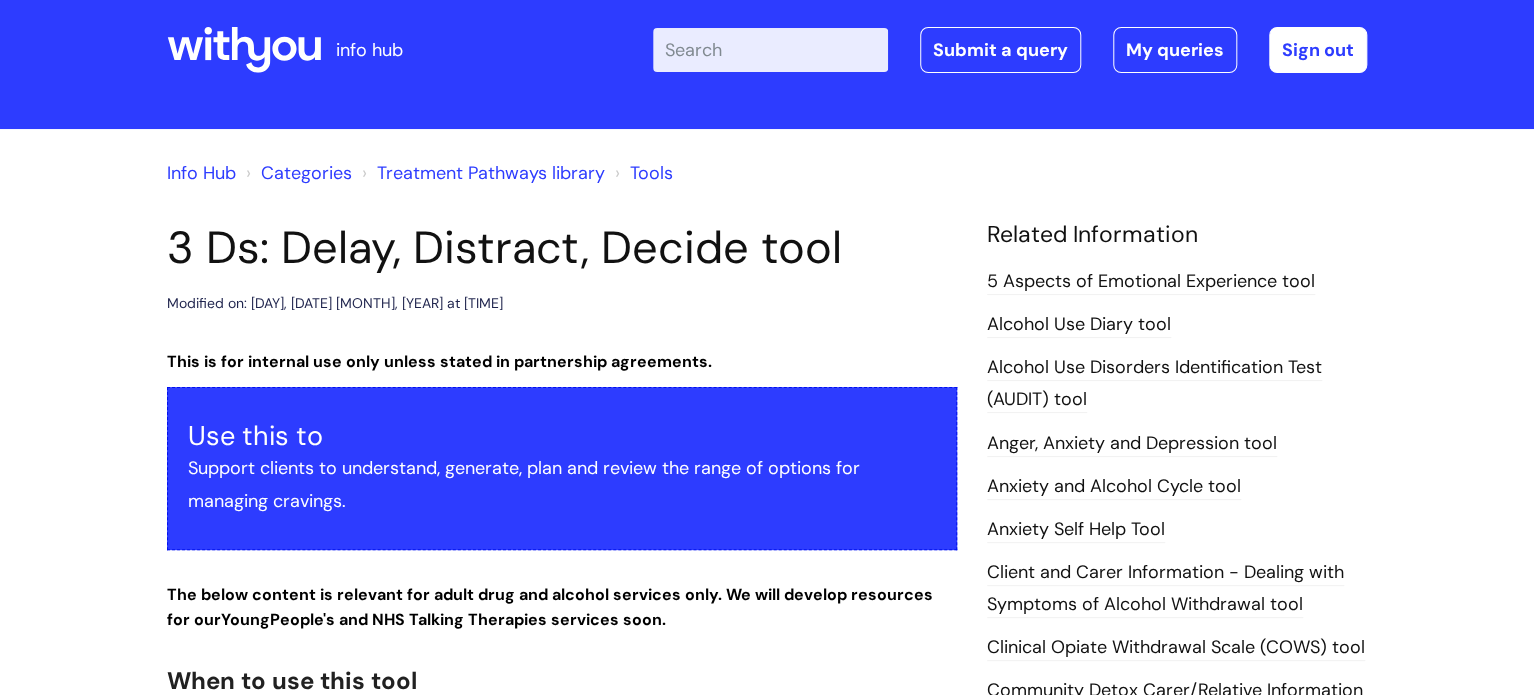 scroll, scrollTop: 30, scrollLeft: 0, axis: vertical 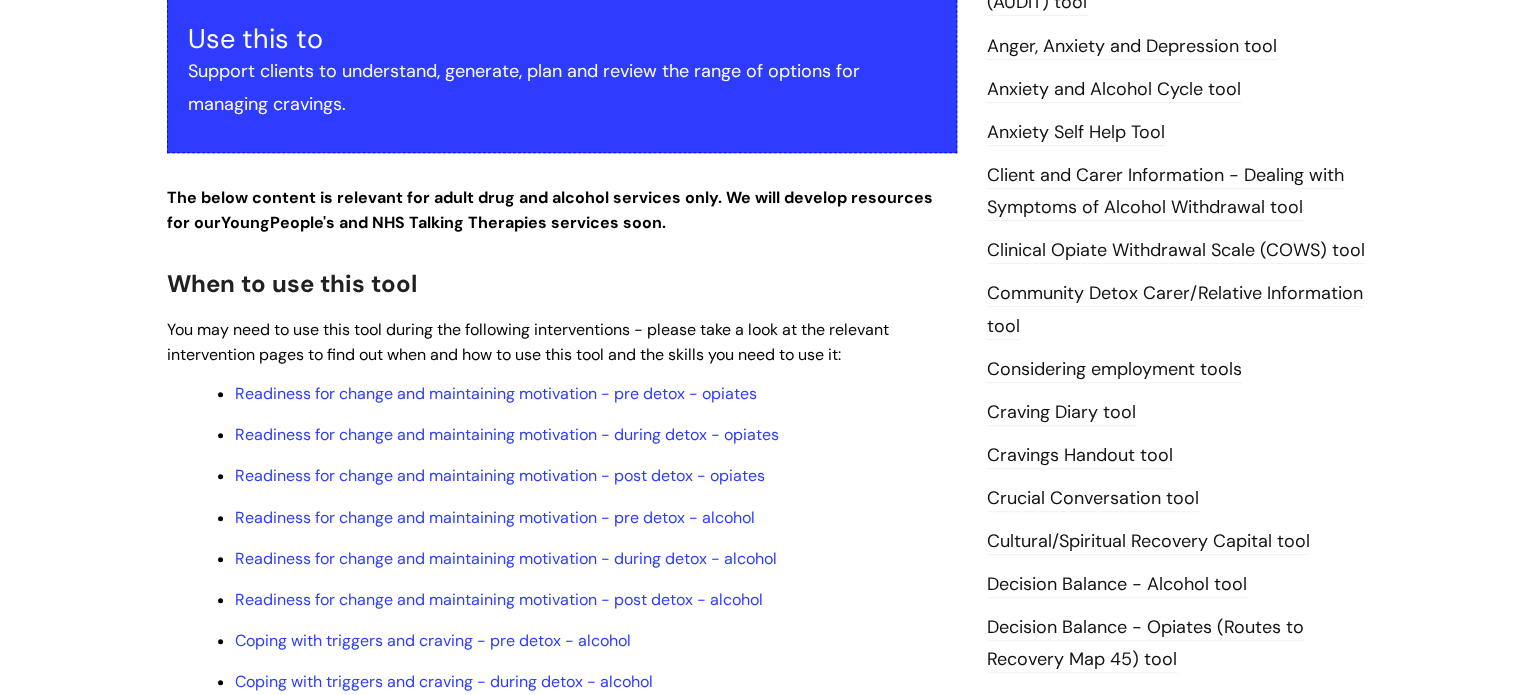 click on "Craving Diary tool" at bounding box center [1061, 413] 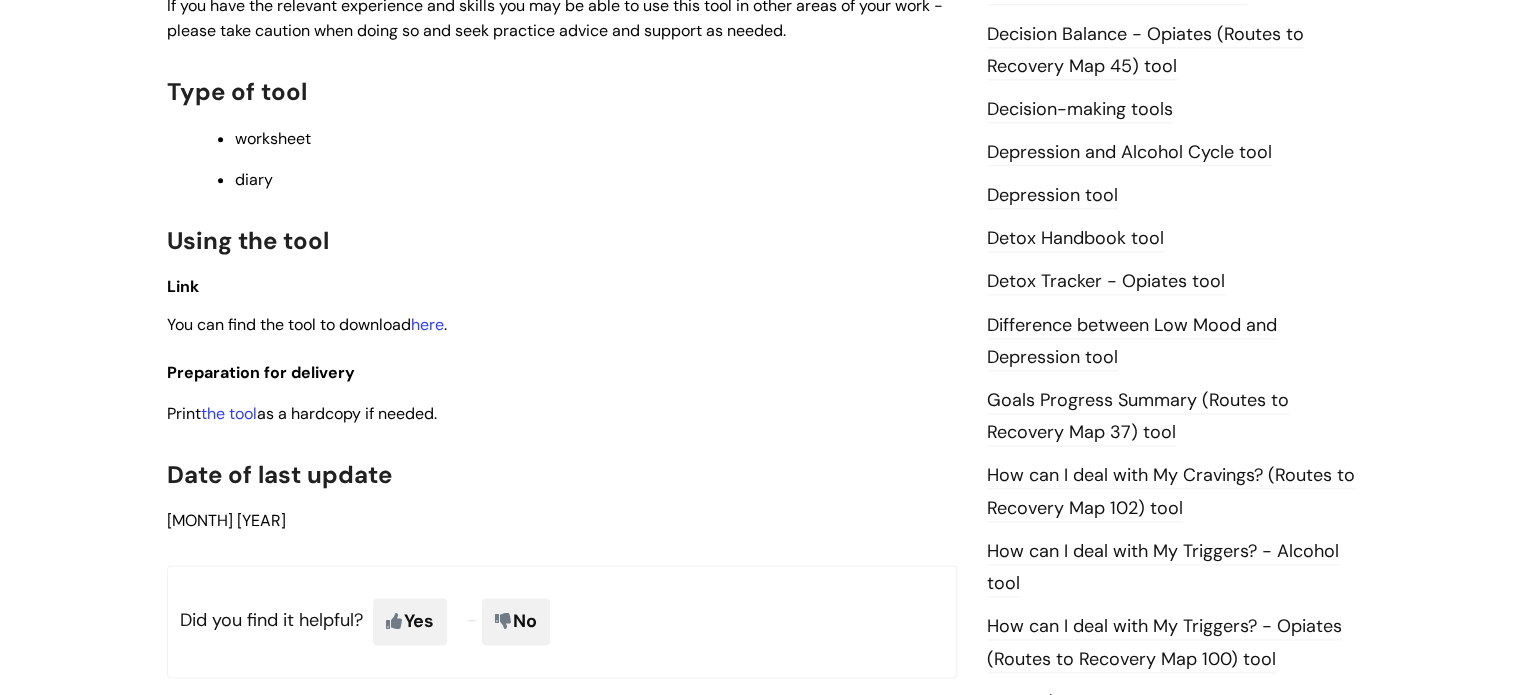 scroll, scrollTop: 1022, scrollLeft: 0, axis: vertical 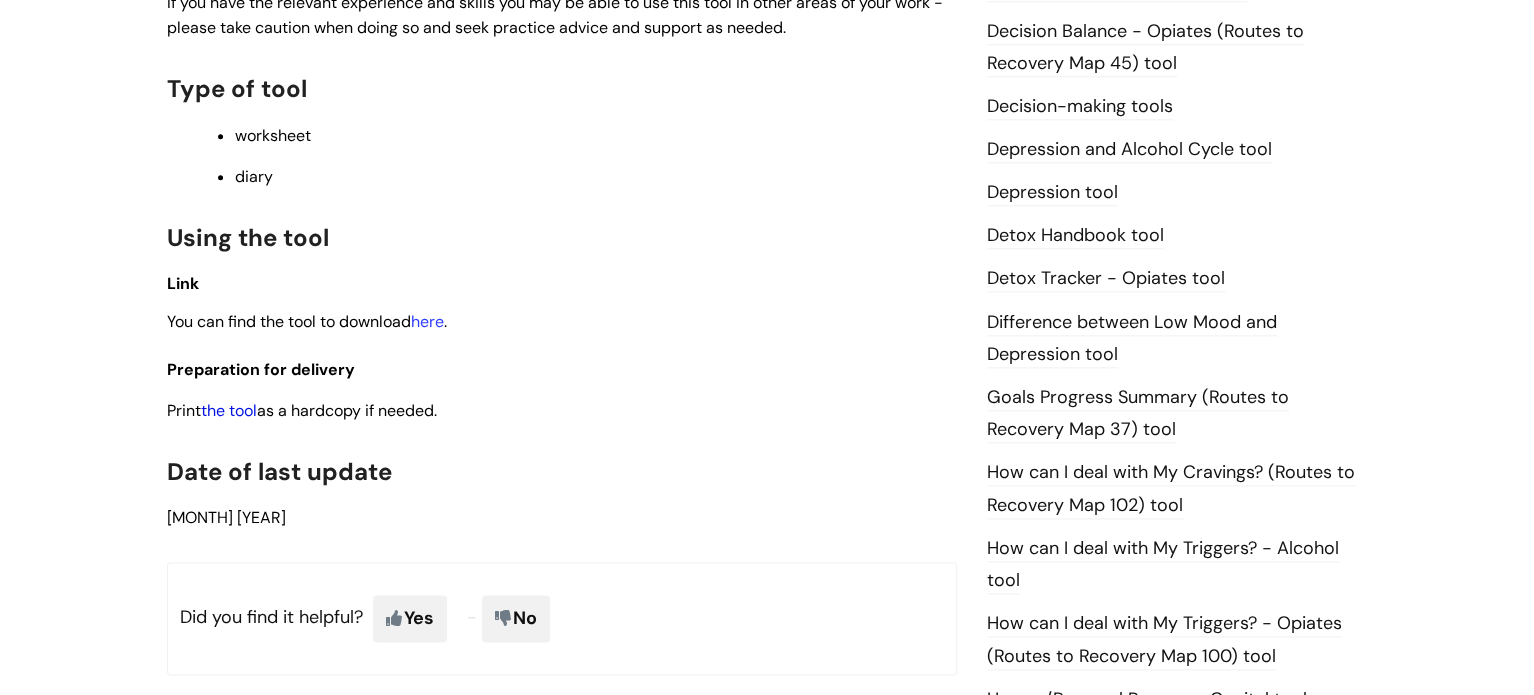 click on "the tool" at bounding box center (427, 321) 